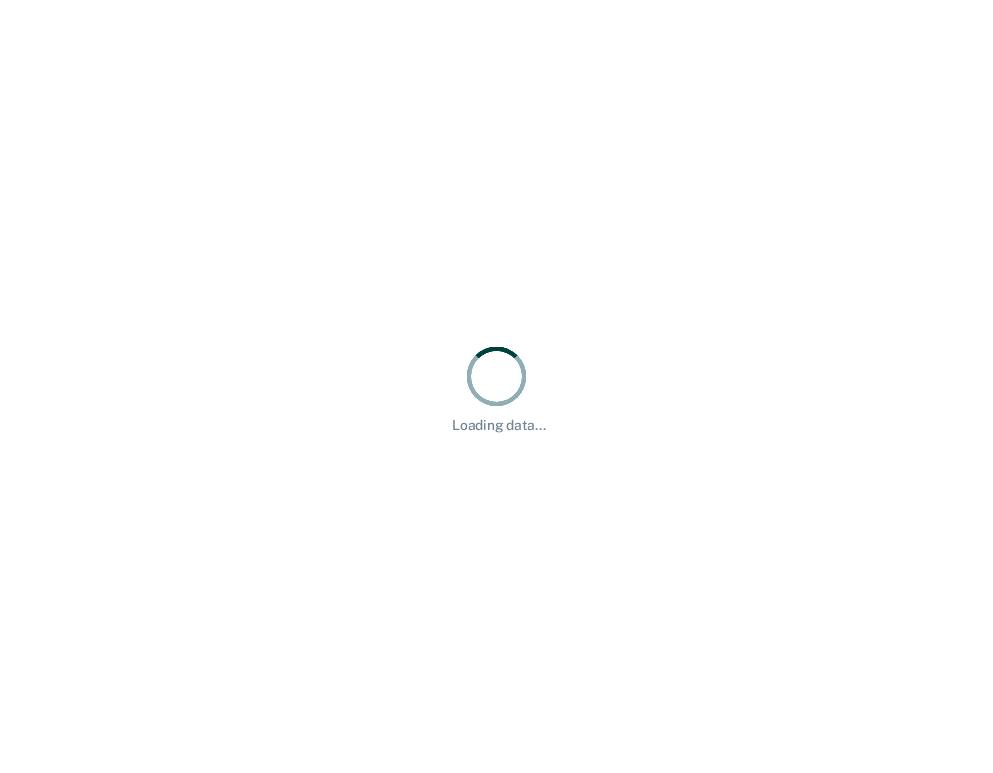 scroll, scrollTop: 0, scrollLeft: 0, axis: both 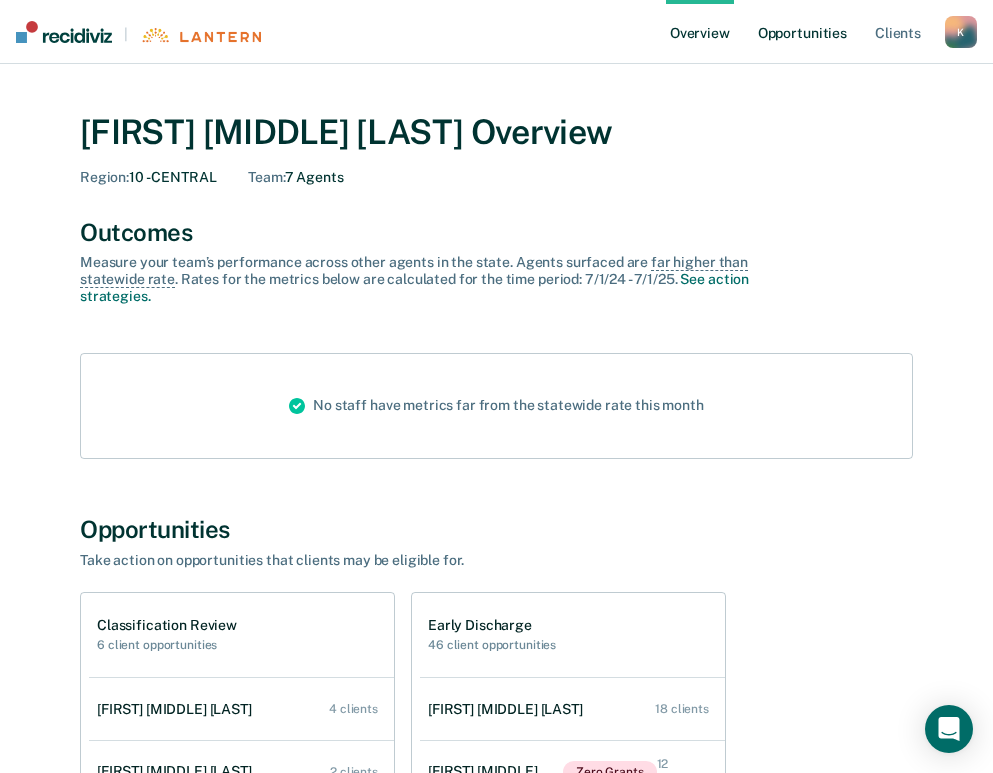 click on "Opportunities" at bounding box center (802, 32) 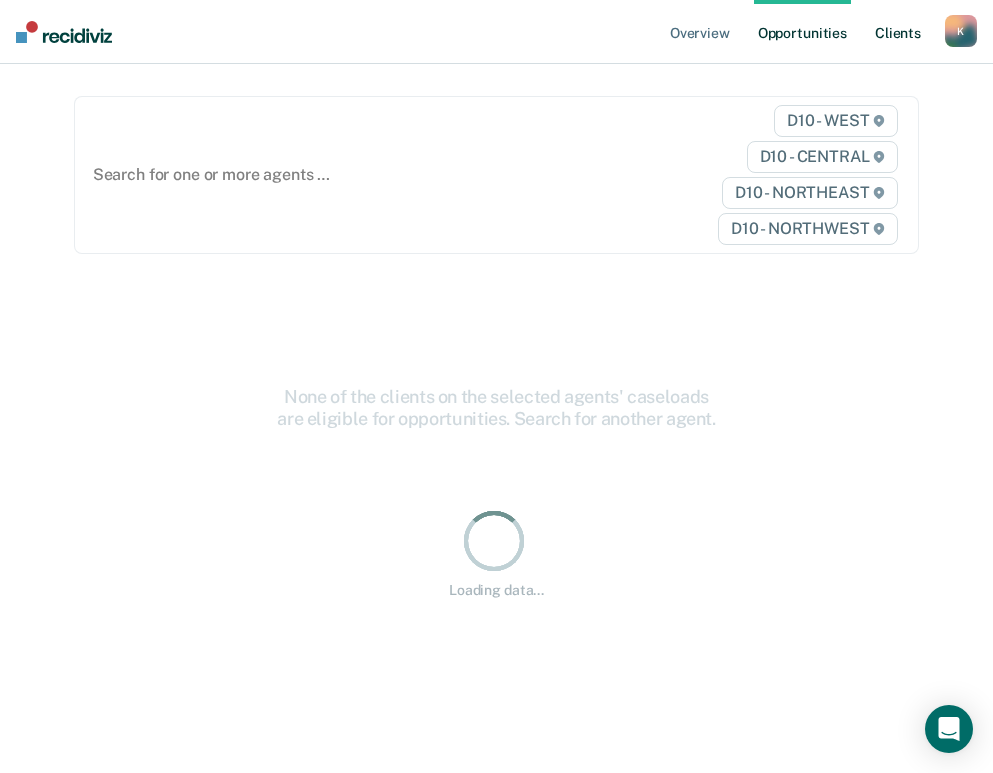 click on "Client s" at bounding box center [898, 32] 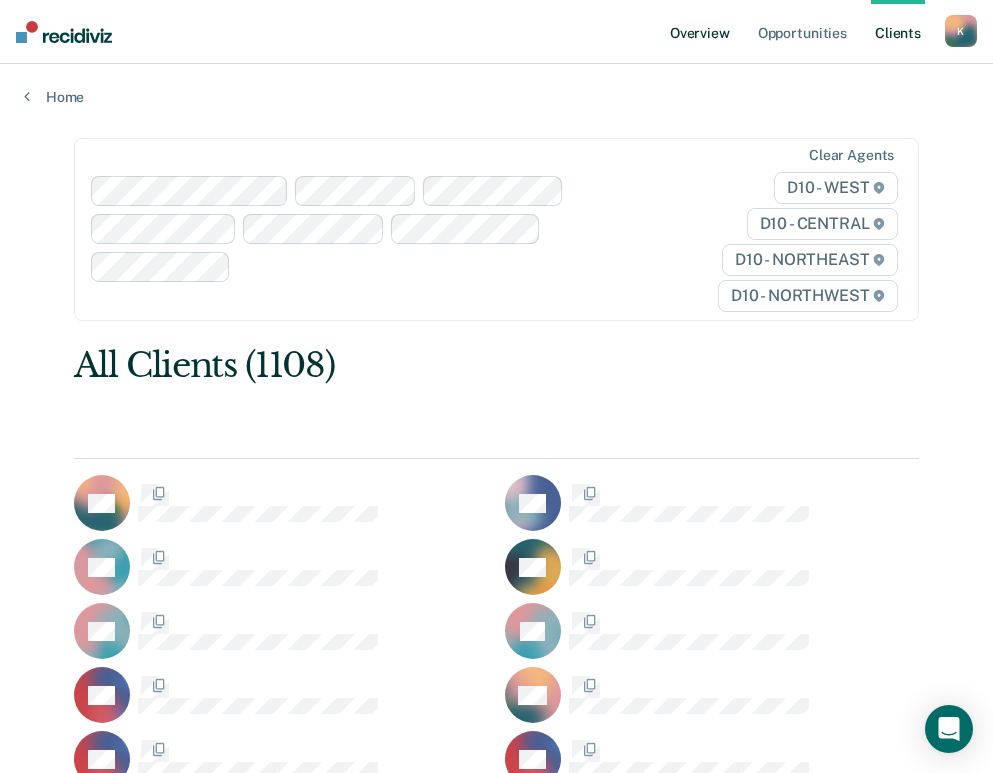click on "Overview" at bounding box center [700, 32] 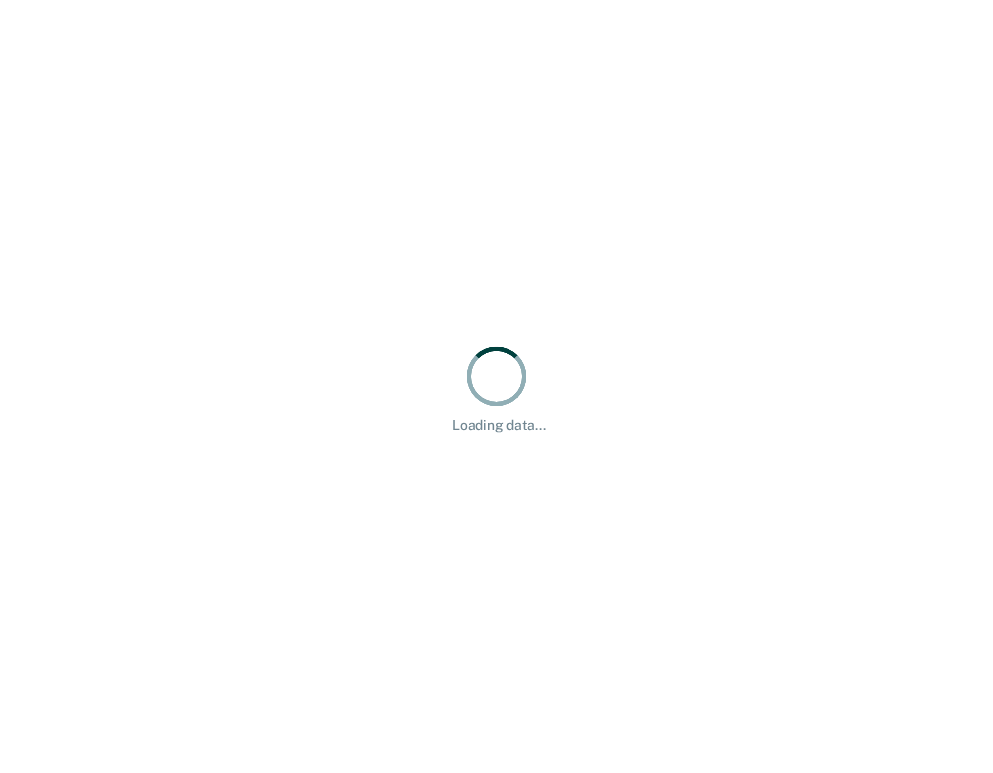 scroll, scrollTop: 0, scrollLeft: 0, axis: both 